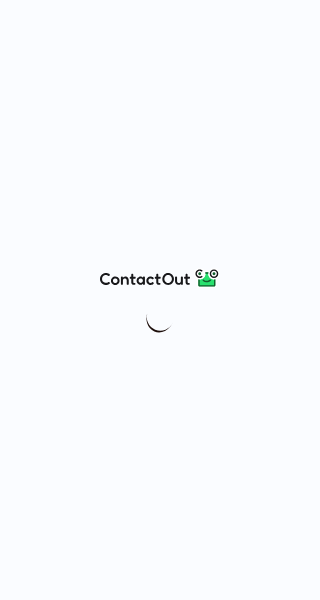 scroll, scrollTop: 0, scrollLeft: 0, axis: both 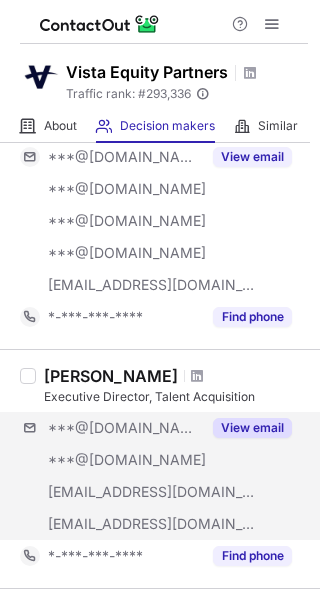 click on "***@gmail.com ***@gmail.com ***@vepcg.com ***@vistaequitypartners.com View email" at bounding box center [164, 476] 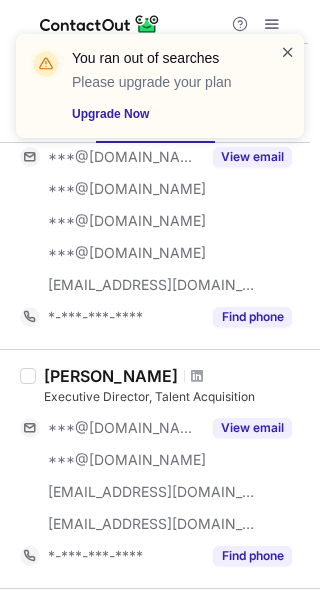 click at bounding box center [288, 52] 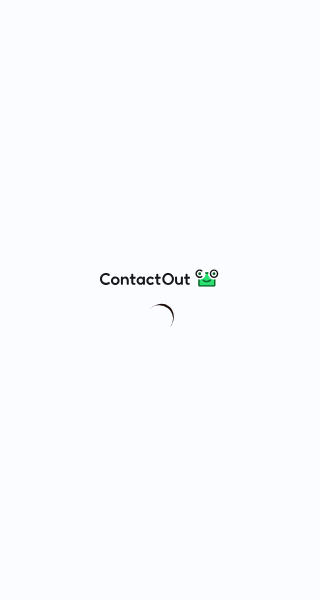 scroll, scrollTop: 0, scrollLeft: 0, axis: both 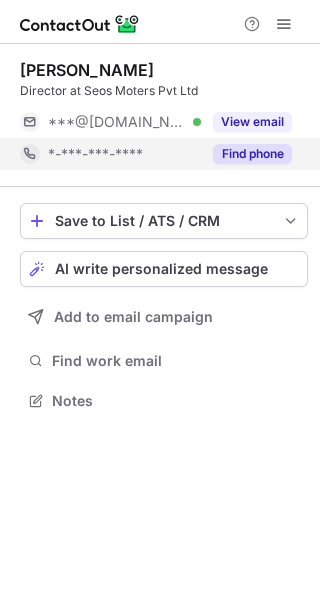 click on "Find phone" at bounding box center [246, 154] 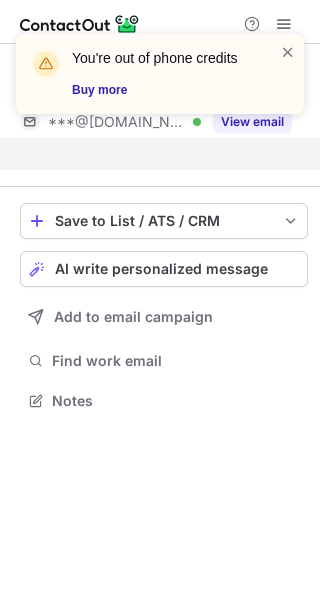 scroll, scrollTop: 354, scrollLeft: 320, axis: both 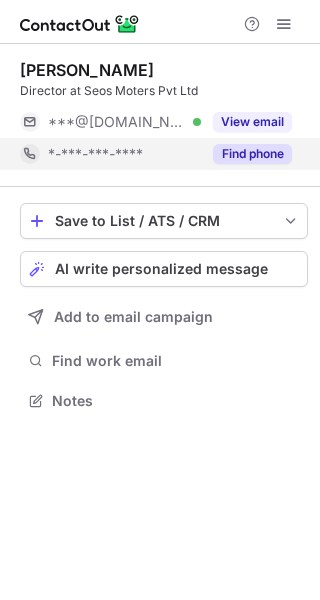 click on "Find phone" at bounding box center [252, 154] 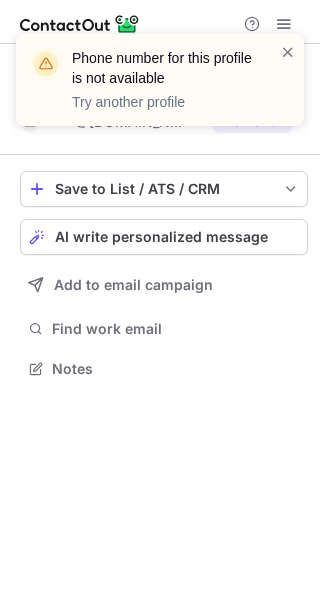 scroll, scrollTop: 354, scrollLeft: 320, axis: both 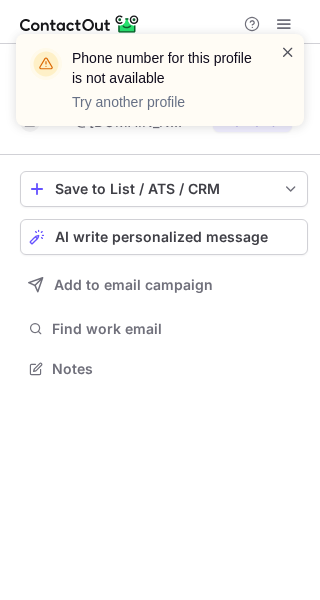 click at bounding box center [288, 52] 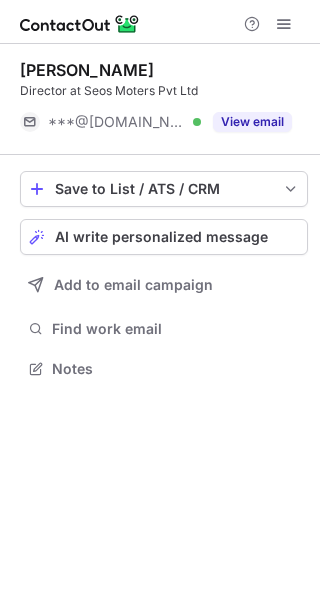 click on "Phone number for this profile is not available Try another profile Avinash Dubey Director at Seos Moters Pvt Ltd ***@gmail.com Verified View email Save to List / ATS / CRM List Select Lever Connect Greenhouse Connect Salesforce Connect Hubspot Connect Bullhorn Connect Zapier (100+ Applications) Connect Request a new integration AI write personalized message Add to email campaign Find work email Notes" at bounding box center (160, 300) 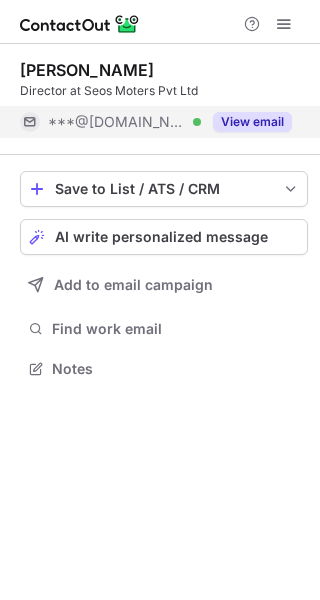 click on "View email" at bounding box center (252, 122) 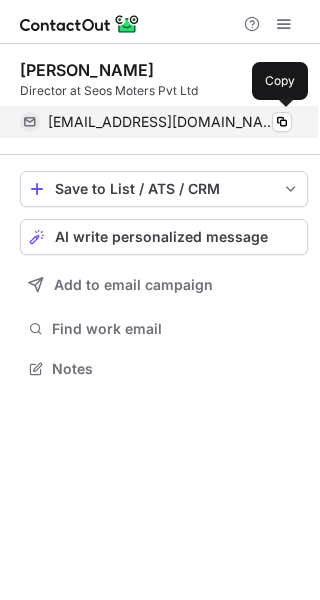 click on "avinashdubey934@gmail.com" at bounding box center [162, 122] 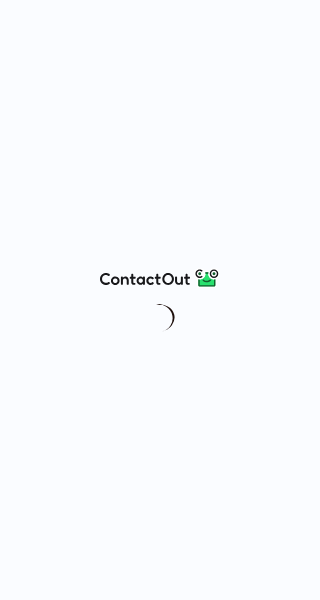 scroll, scrollTop: 0, scrollLeft: 0, axis: both 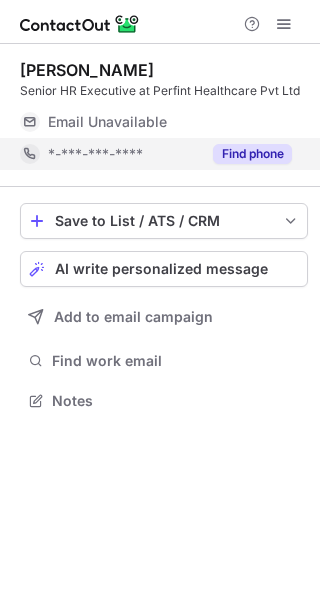 click on "Find phone" at bounding box center [252, 154] 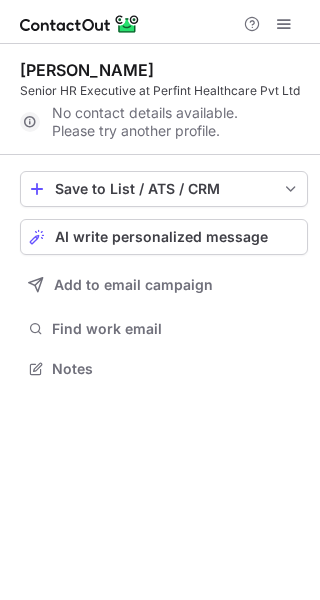 scroll, scrollTop: 354, scrollLeft: 320, axis: both 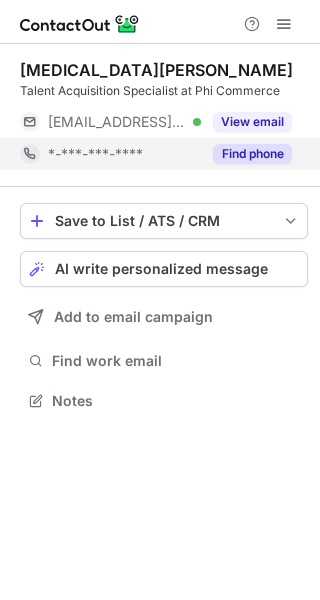 click on "Find phone" at bounding box center [252, 154] 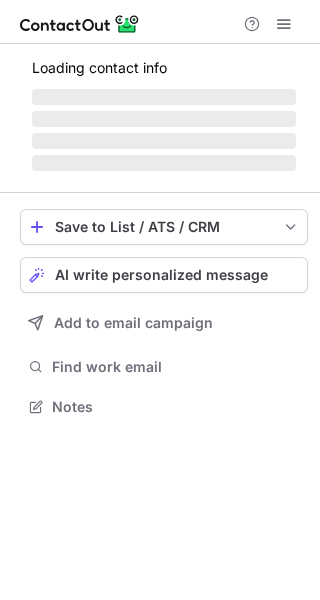 scroll, scrollTop: 0, scrollLeft: 0, axis: both 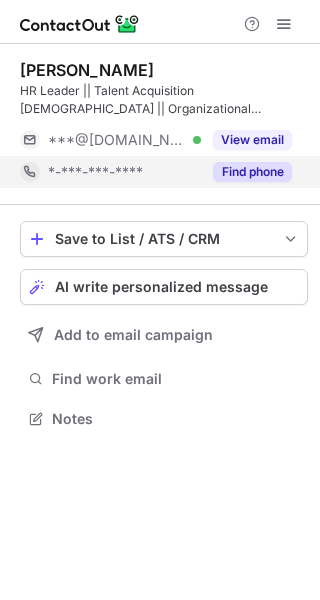 click on "Find phone" at bounding box center (246, 172) 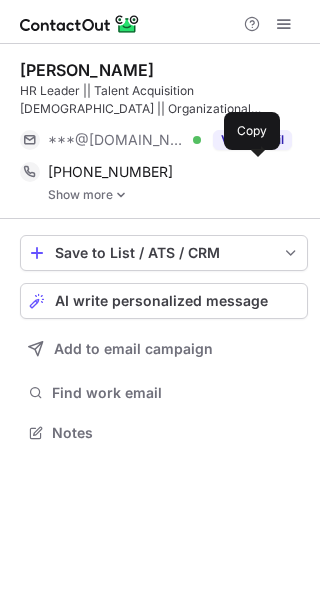 scroll, scrollTop: 10, scrollLeft: 10, axis: both 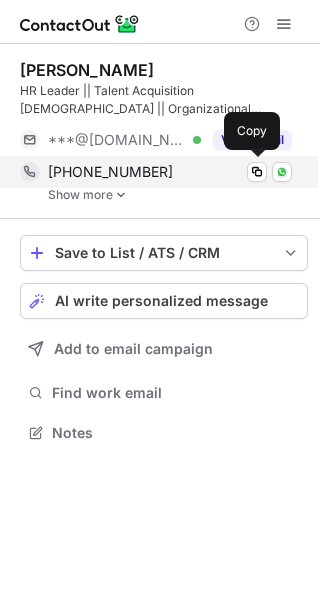 click on "[PHONE_NUMBER] Copy WhatsApp" at bounding box center [156, 172] 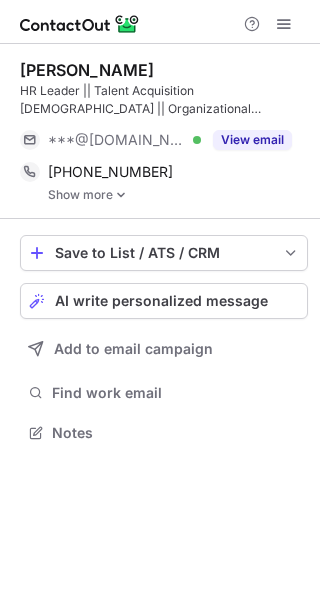 click on "Show more" at bounding box center [178, 195] 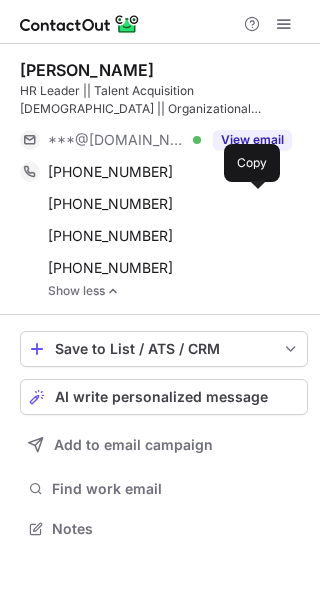 scroll, scrollTop: 10, scrollLeft: 10, axis: both 